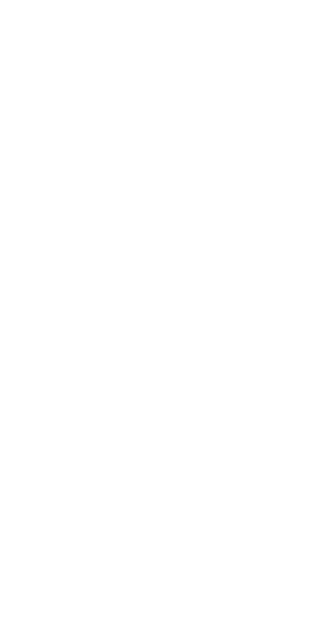 scroll, scrollTop: 0, scrollLeft: 0, axis: both 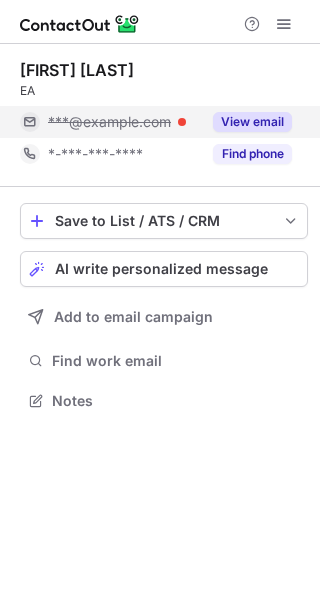 click on "View email" at bounding box center [252, 122] 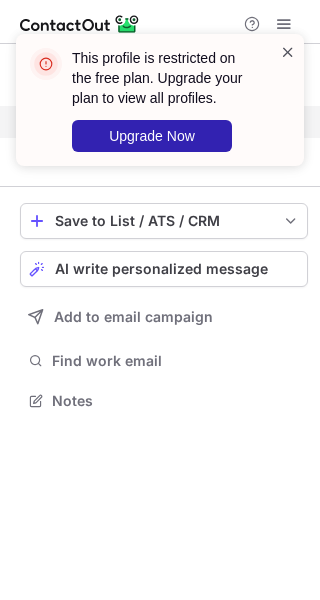 click at bounding box center [288, 52] 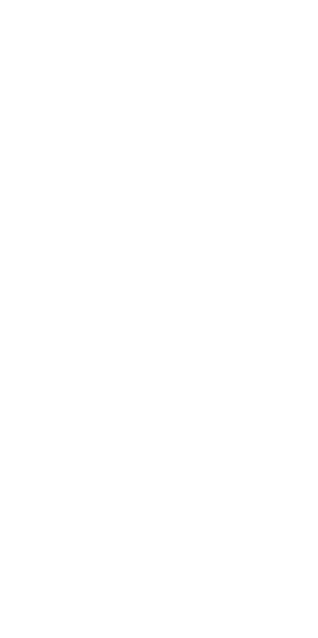 scroll, scrollTop: 0, scrollLeft: 0, axis: both 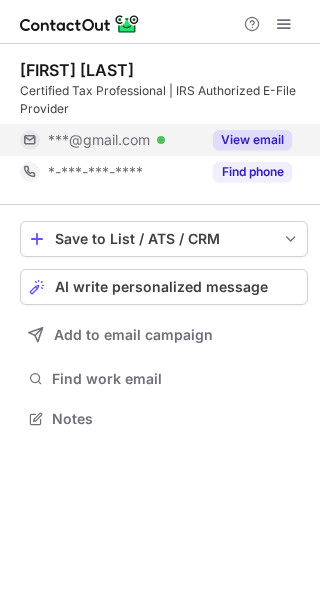 click on "View email" at bounding box center [252, 140] 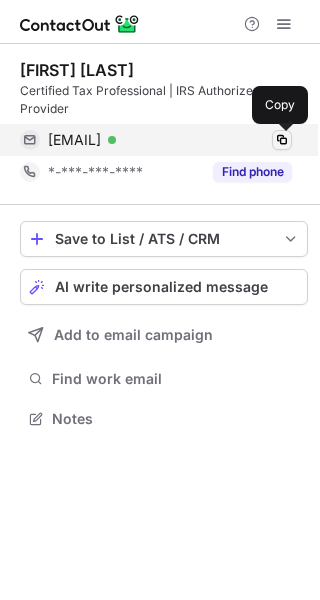 click at bounding box center [282, 140] 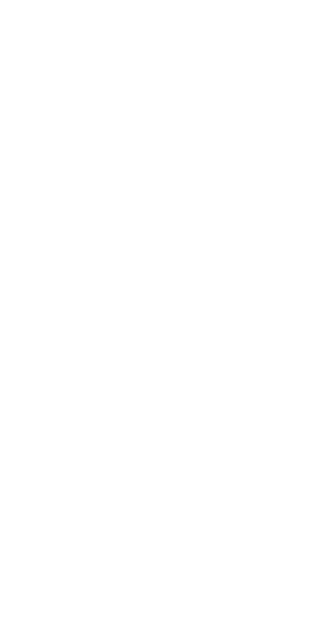 scroll, scrollTop: 0, scrollLeft: 0, axis: both 